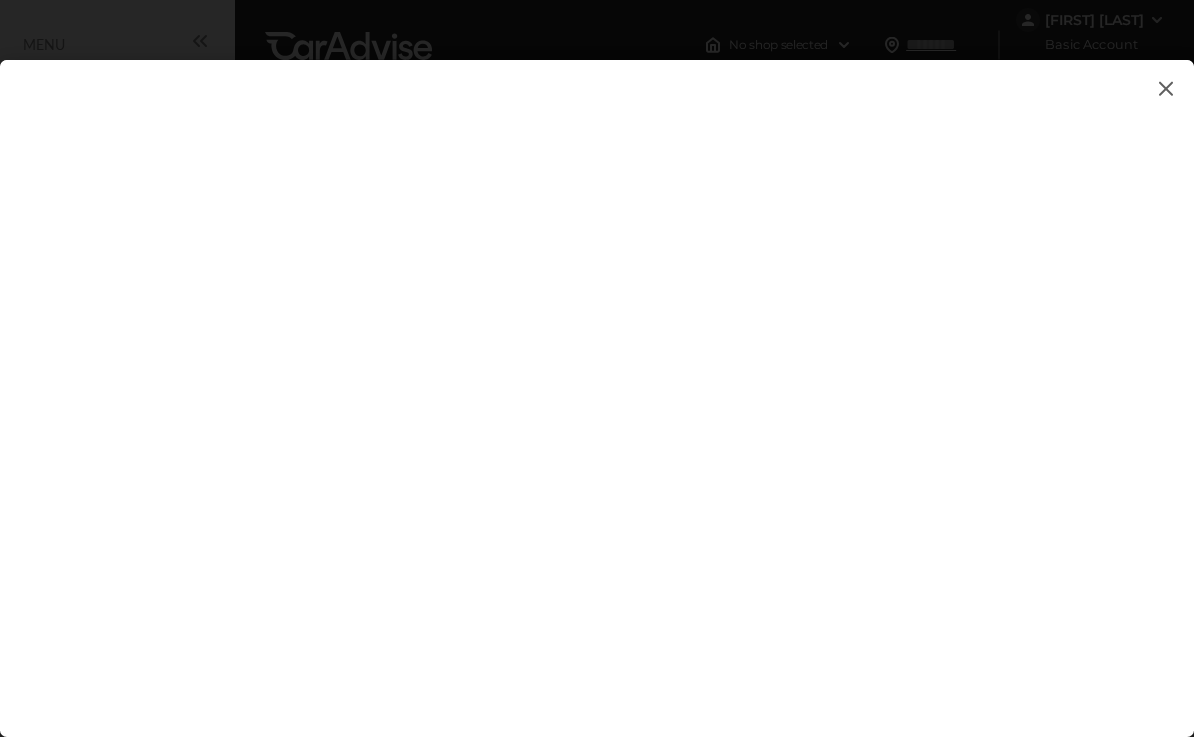 scroll, scrollTop: 0, scrollLeft: 0, axis: both 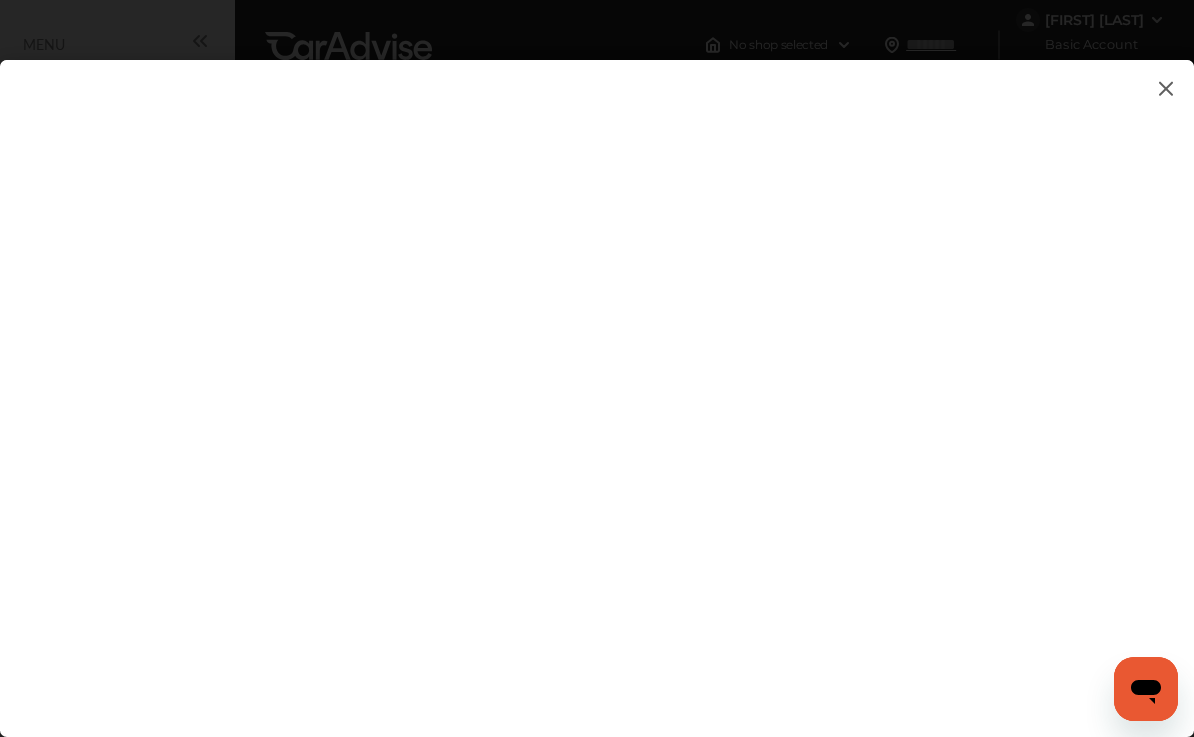 click at bounding box center (597, 378) 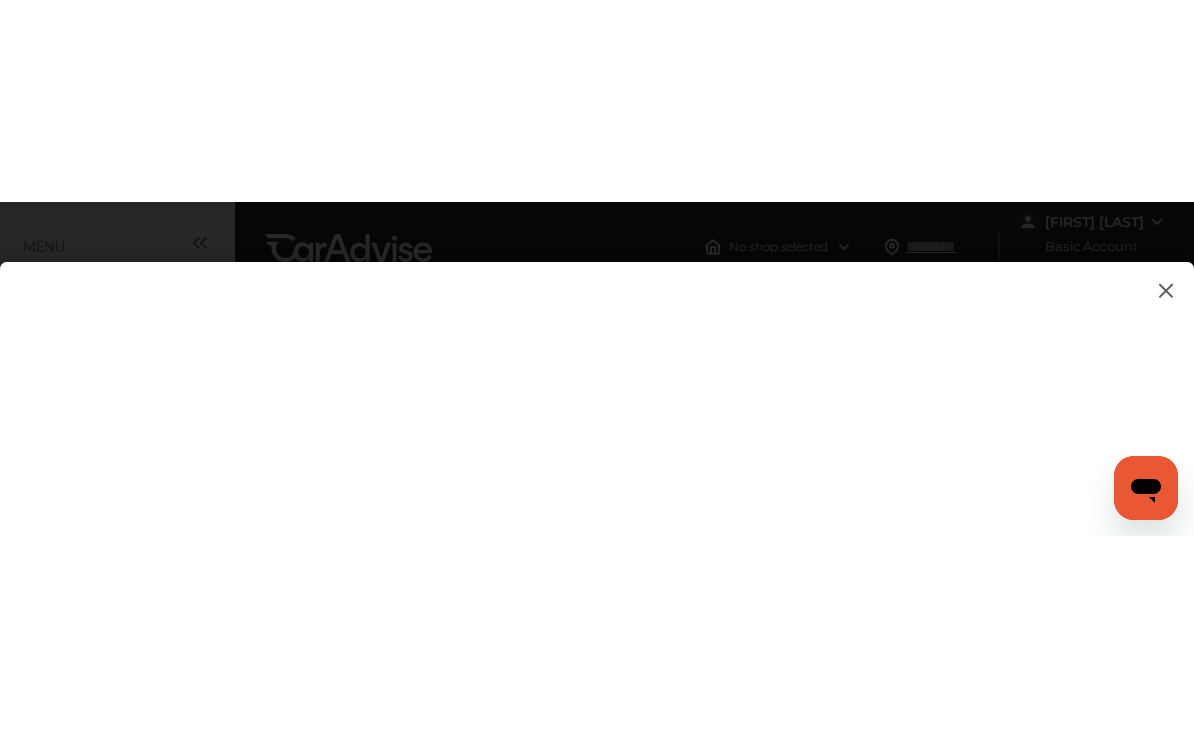 scroll, scrollTop: 212, scrollLeft: 0, axis: vertical 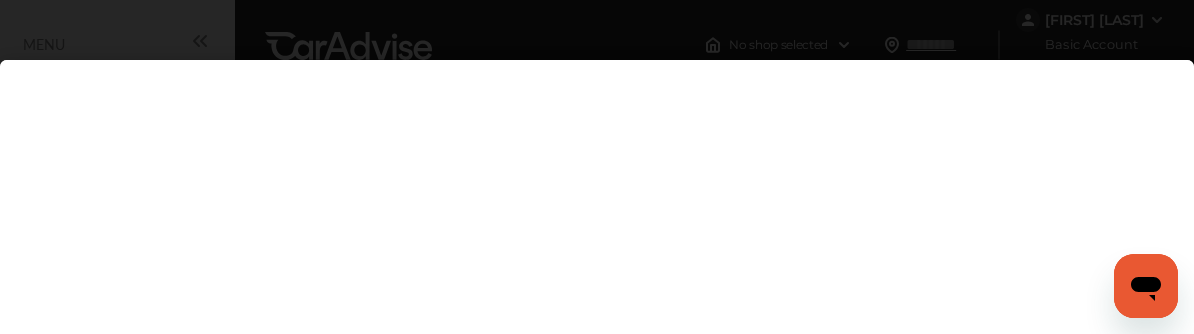 type on "**********" 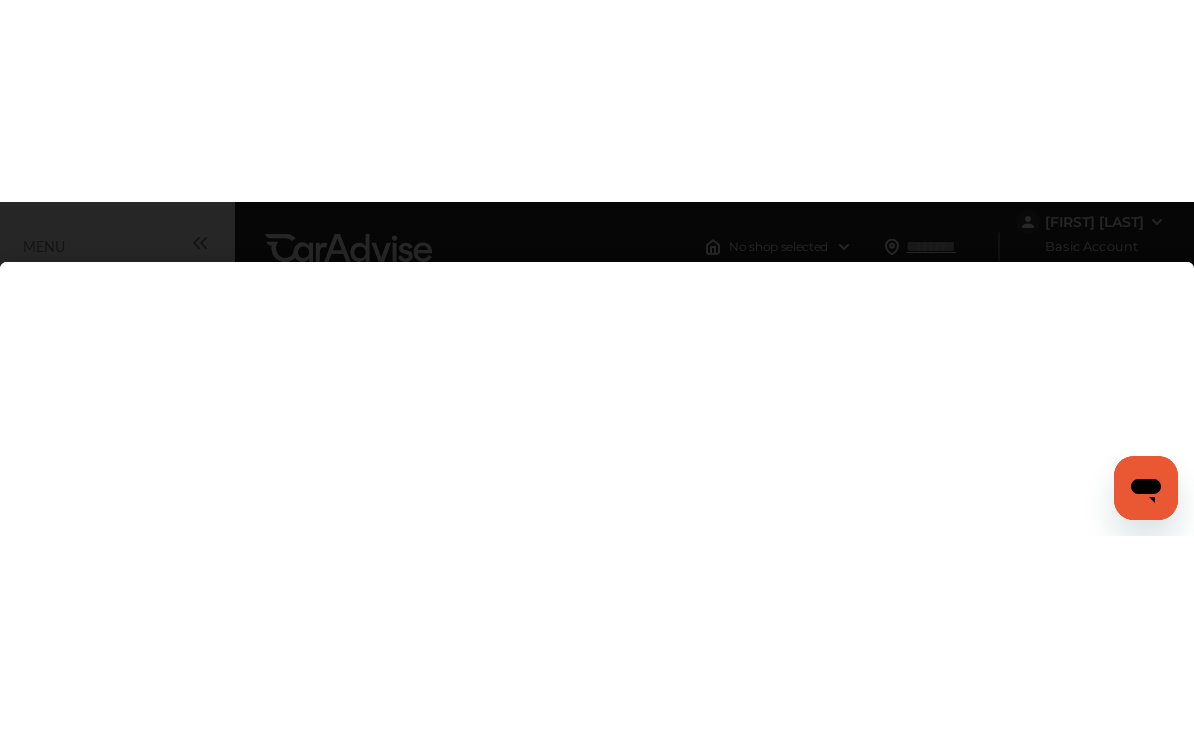 scroll, scrollTop: 0, scrollLeft: 0, axis: both 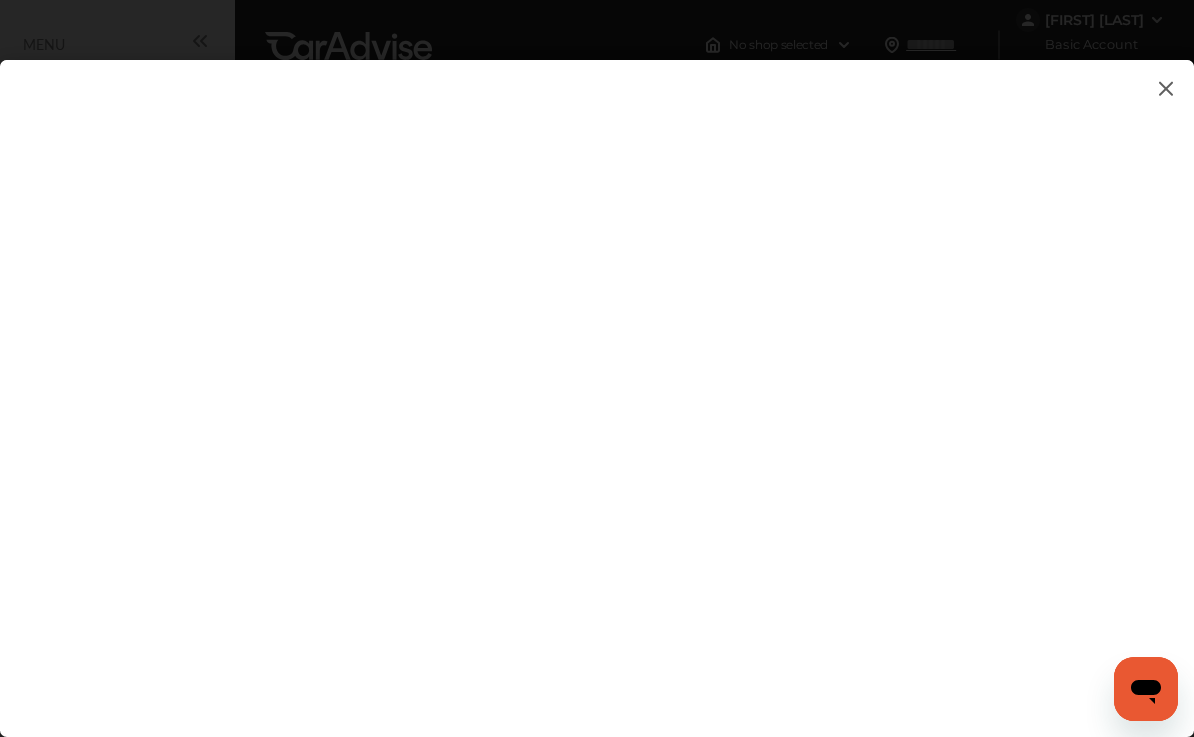 click at bounding box center [597, 378] 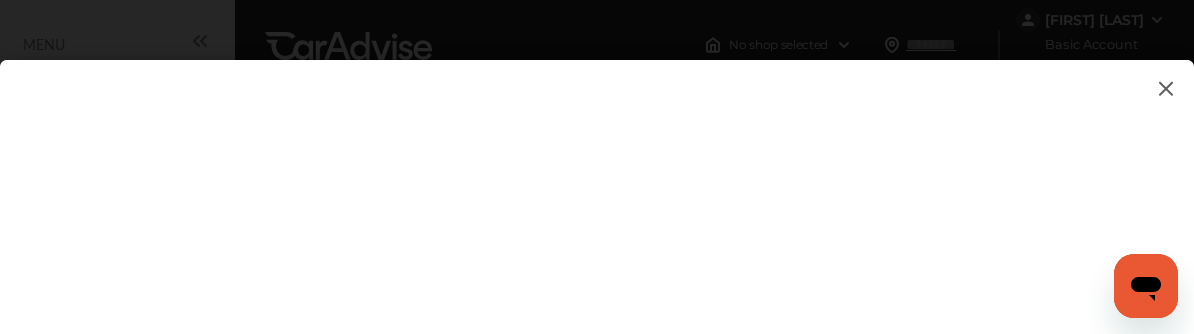 type on "*****" 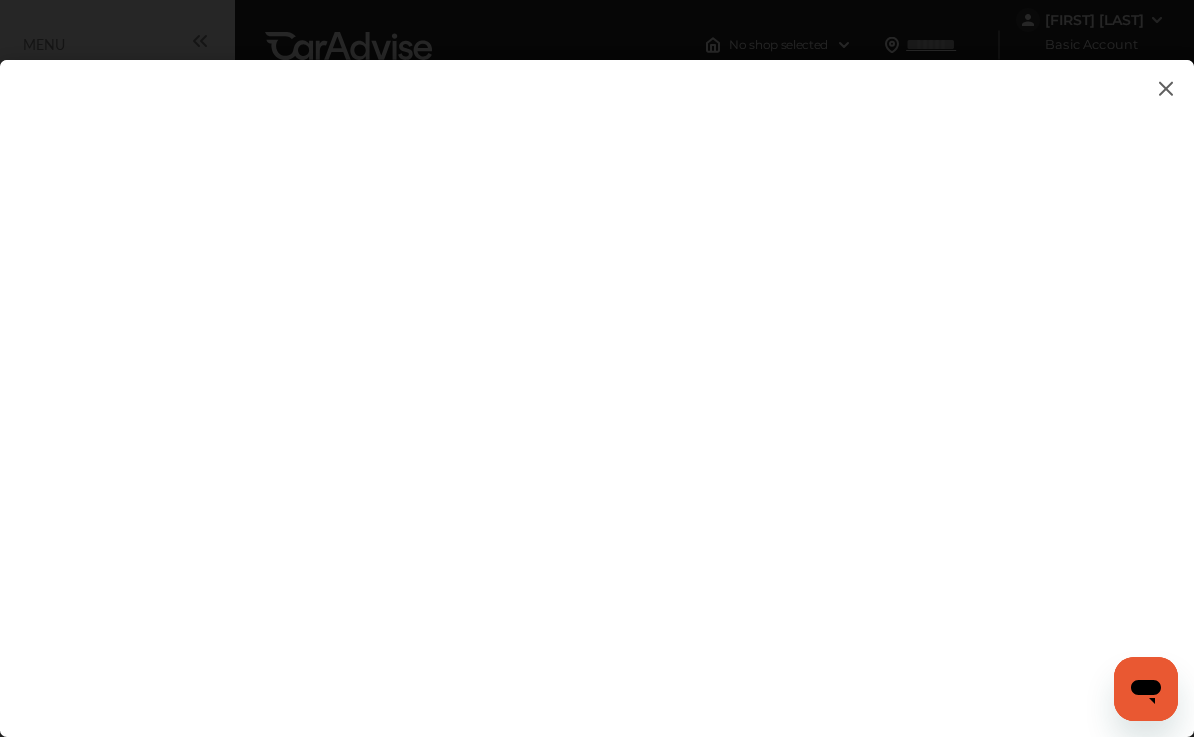 click at bounding box center [597, 378] 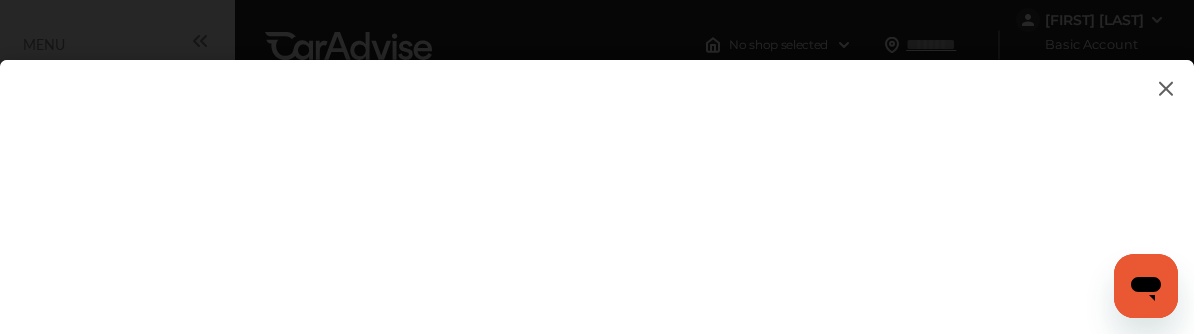 type on "**********" 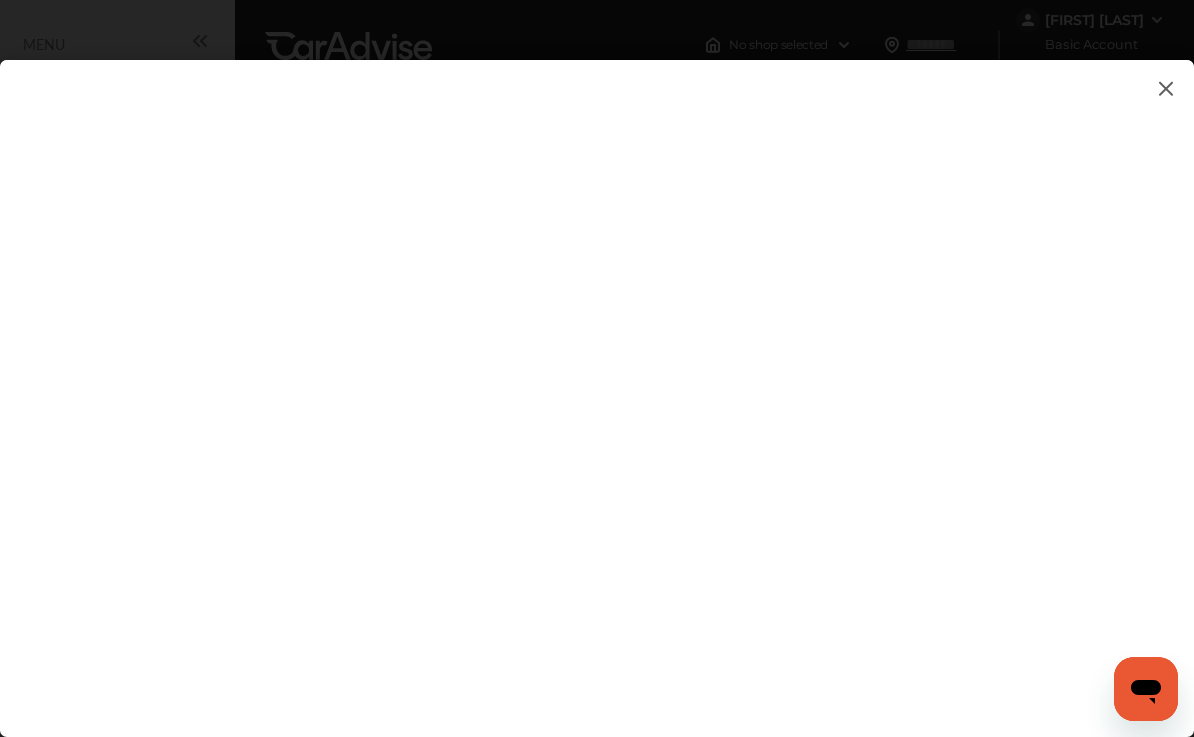 click at bounding box center (597, 378) 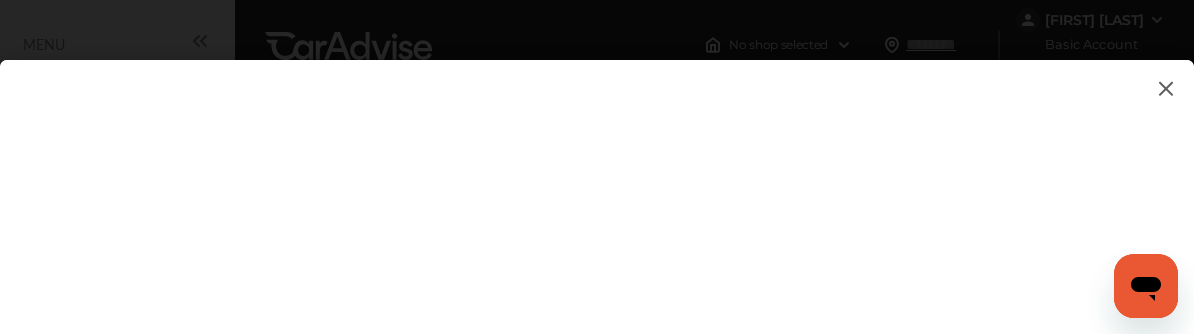 type on "*********" 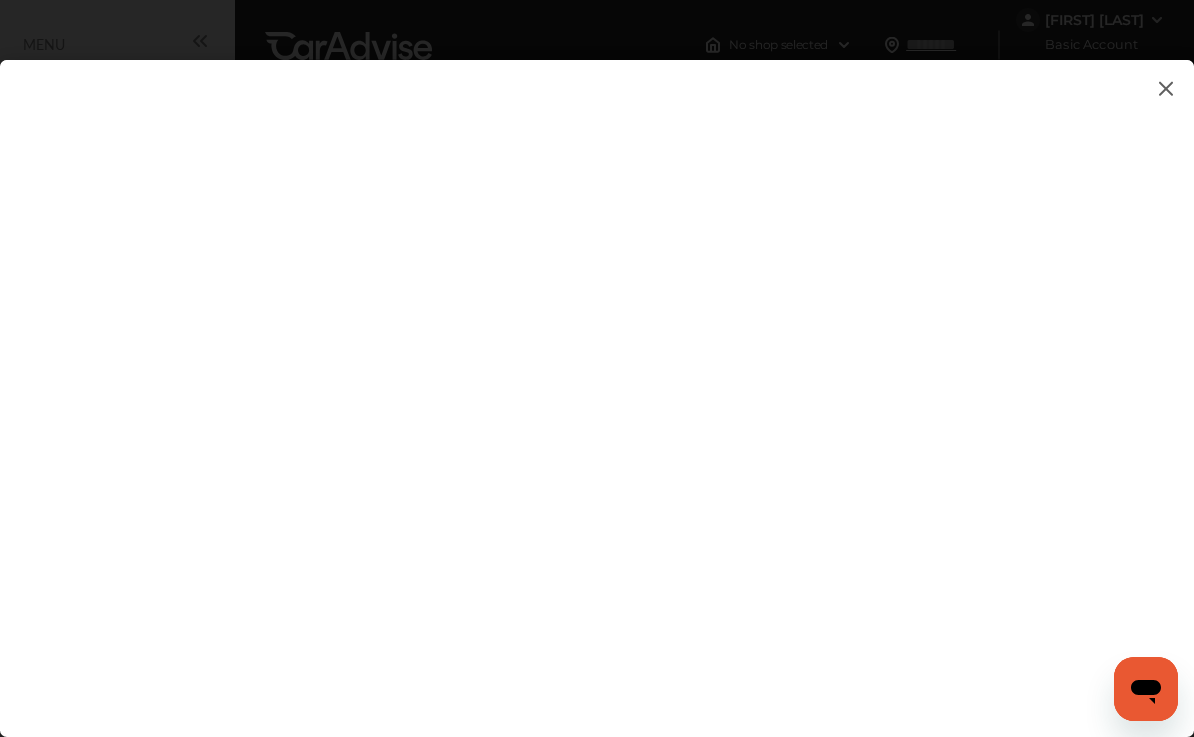 click at bounding box center (597, 378) 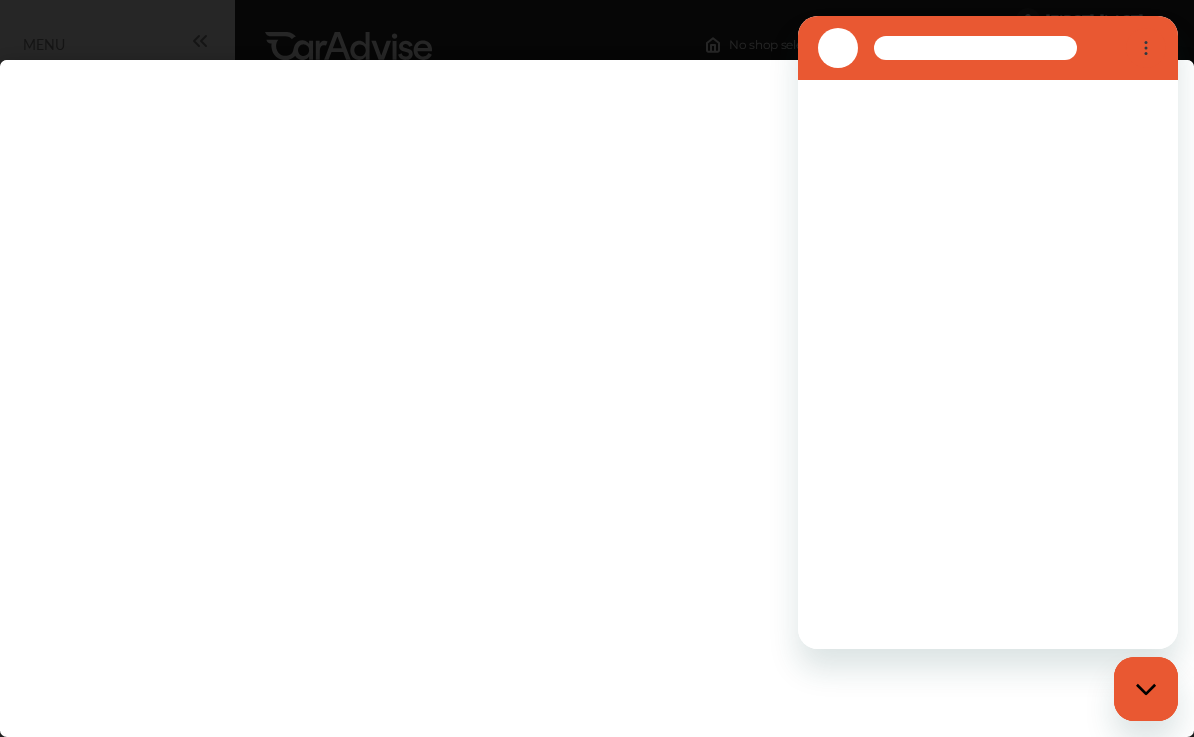 scroll, scrollTop: 0, scrollLeft: 0, axis: both 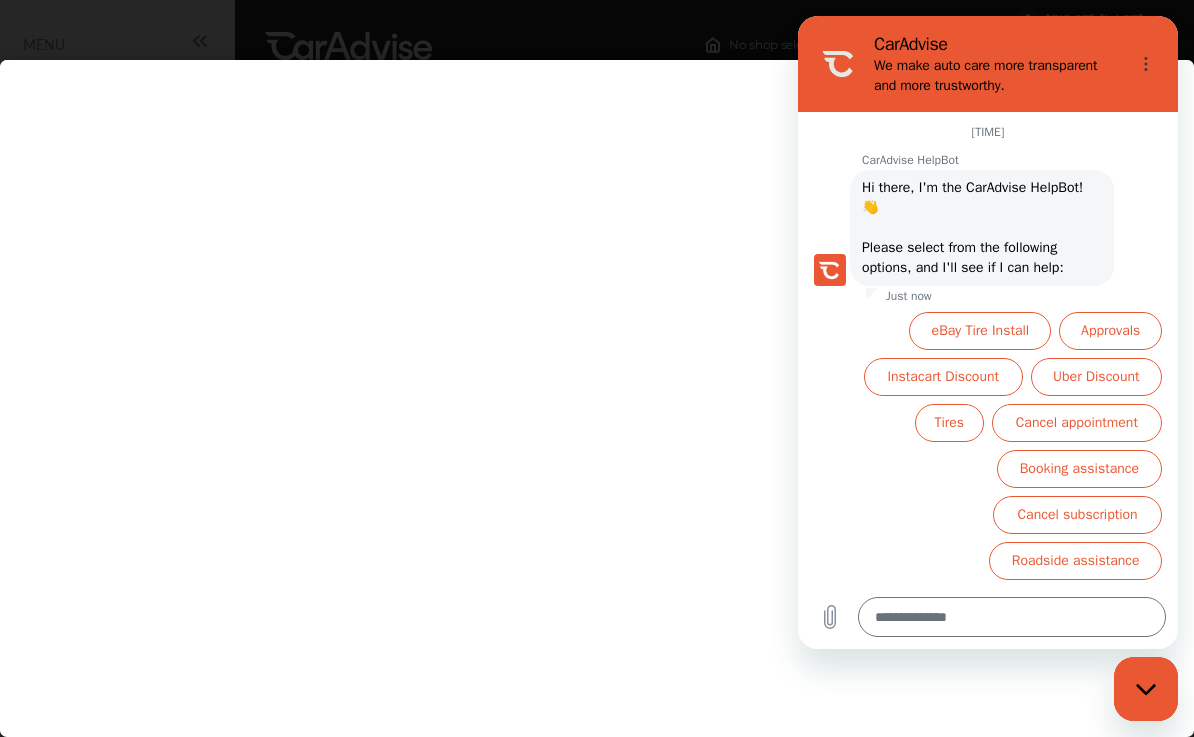 click at bounding box center [597, 398] 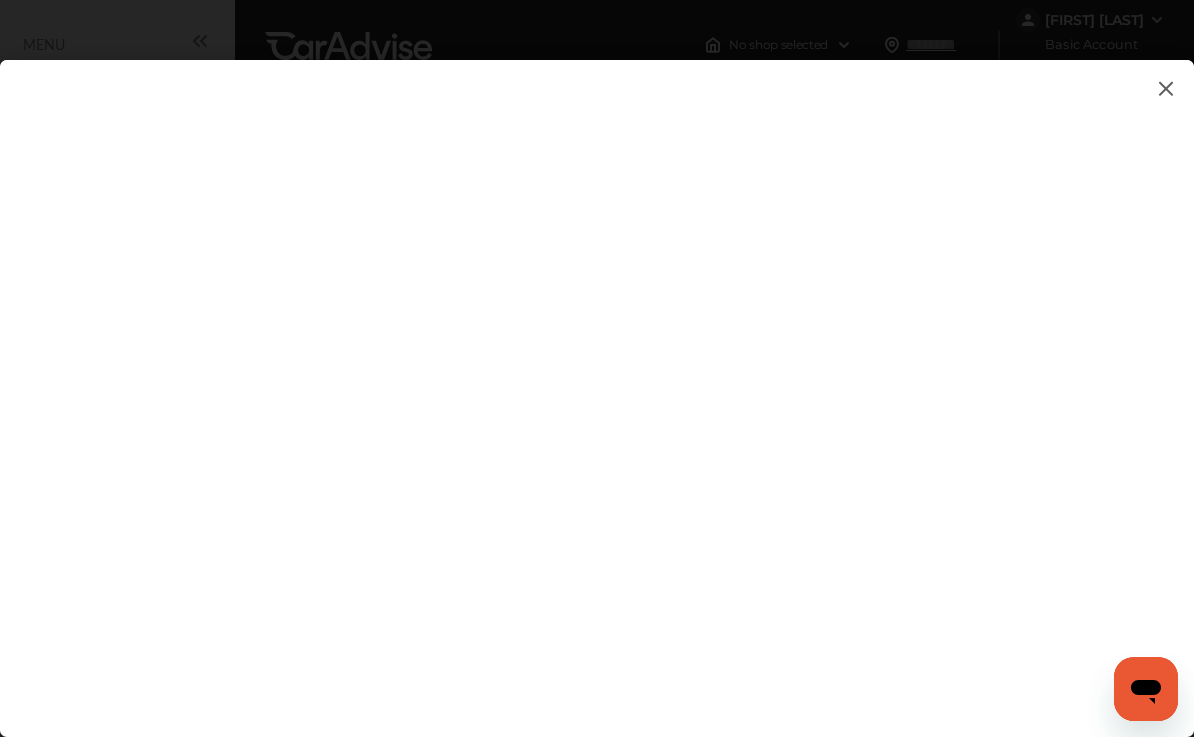 click at bounding box center (597, 378) 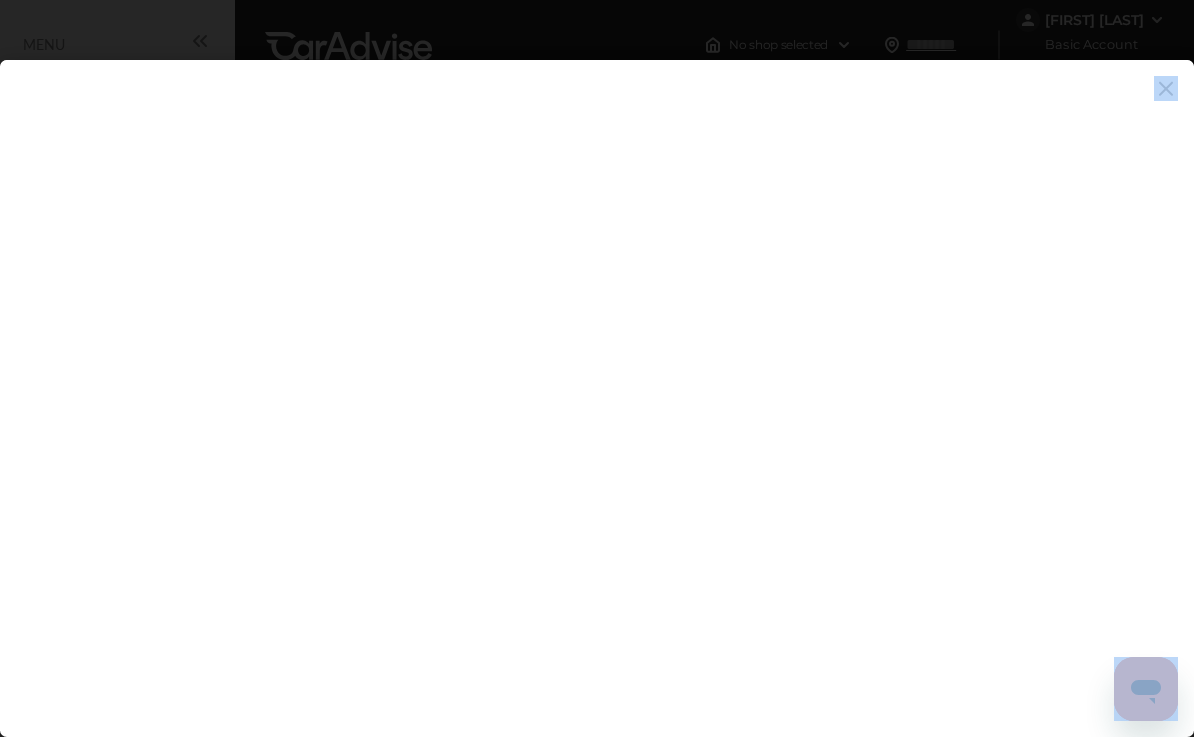 click at bounding box center (597, 378) 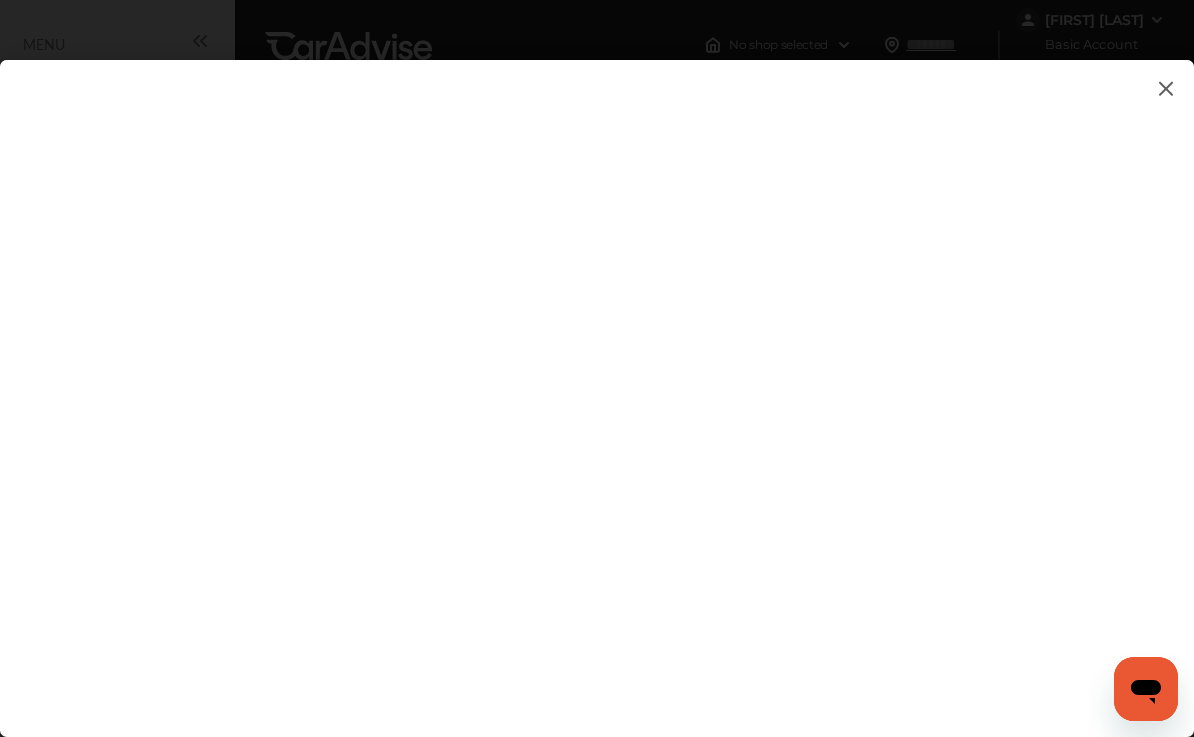 click at bounding box center (597, 378) 